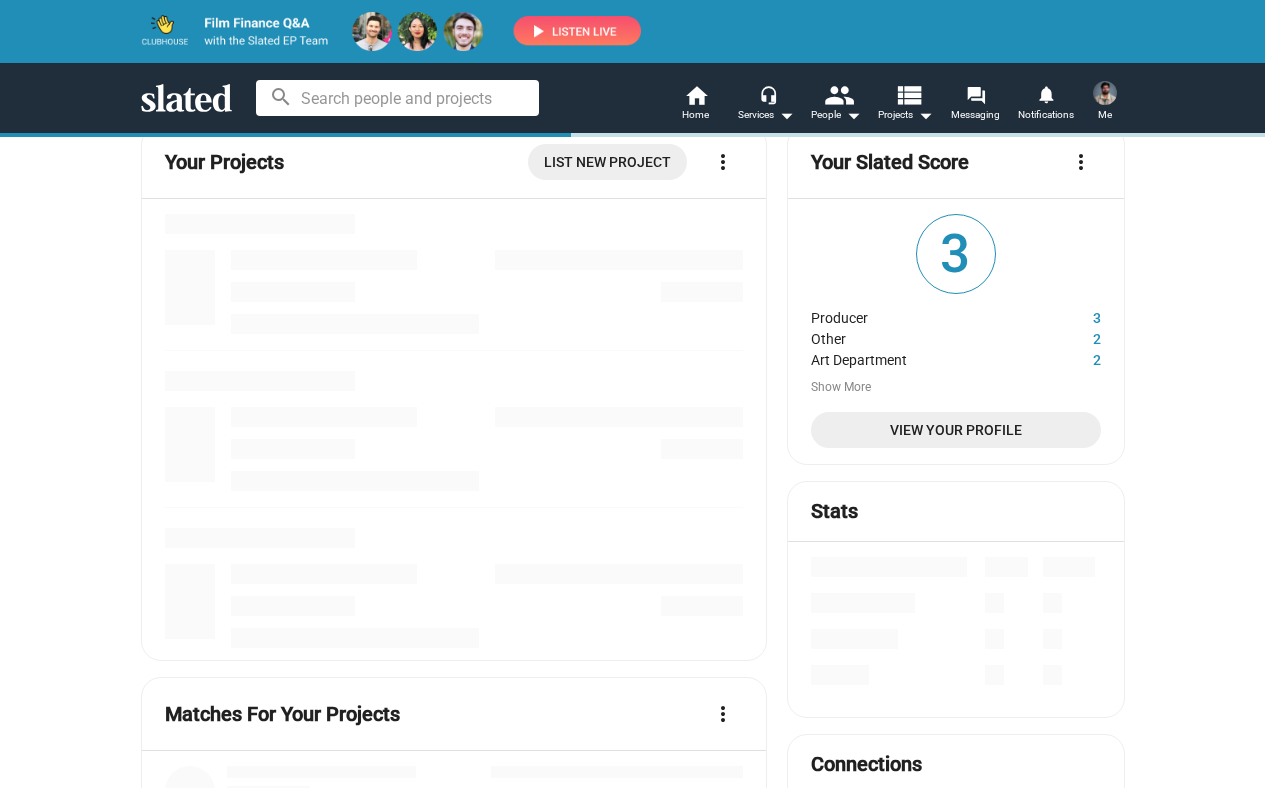 scroll, scrollTop: 0, scrollLeft: 0, axis: both 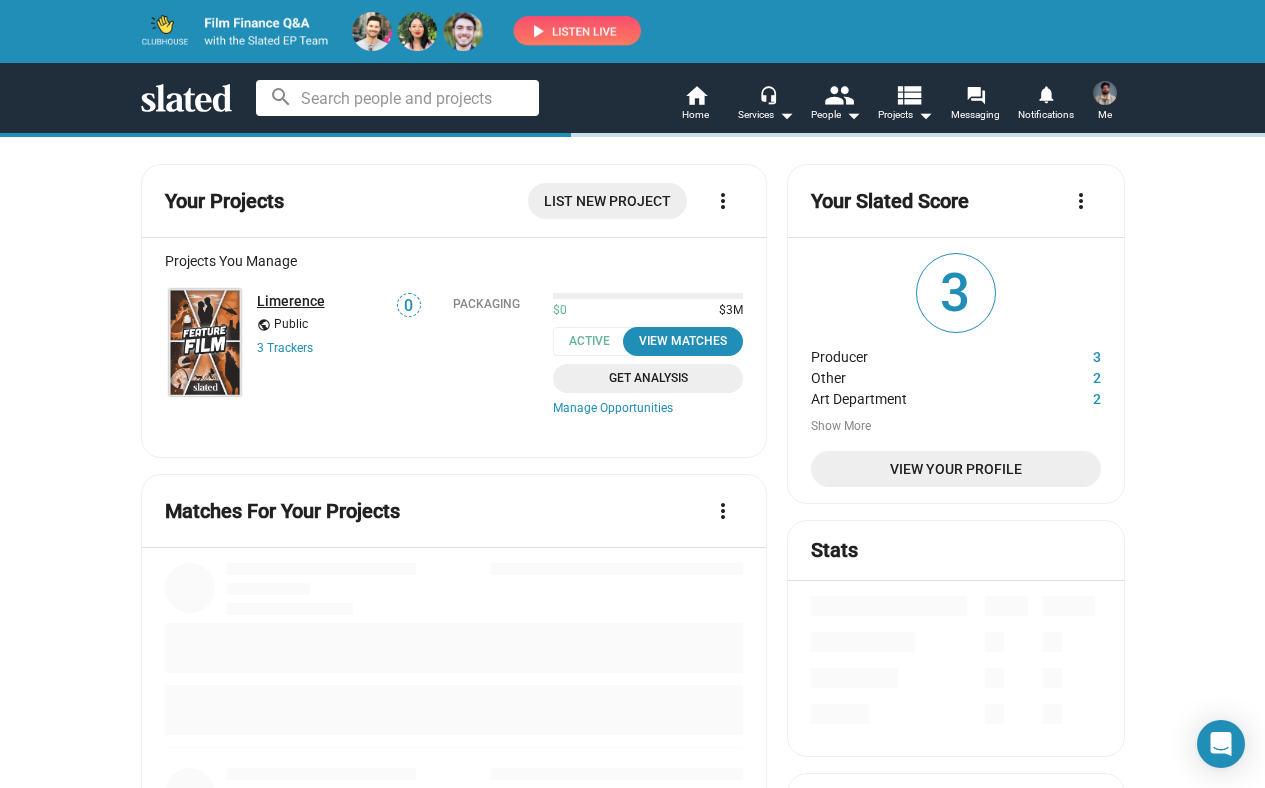click on "Limerence" 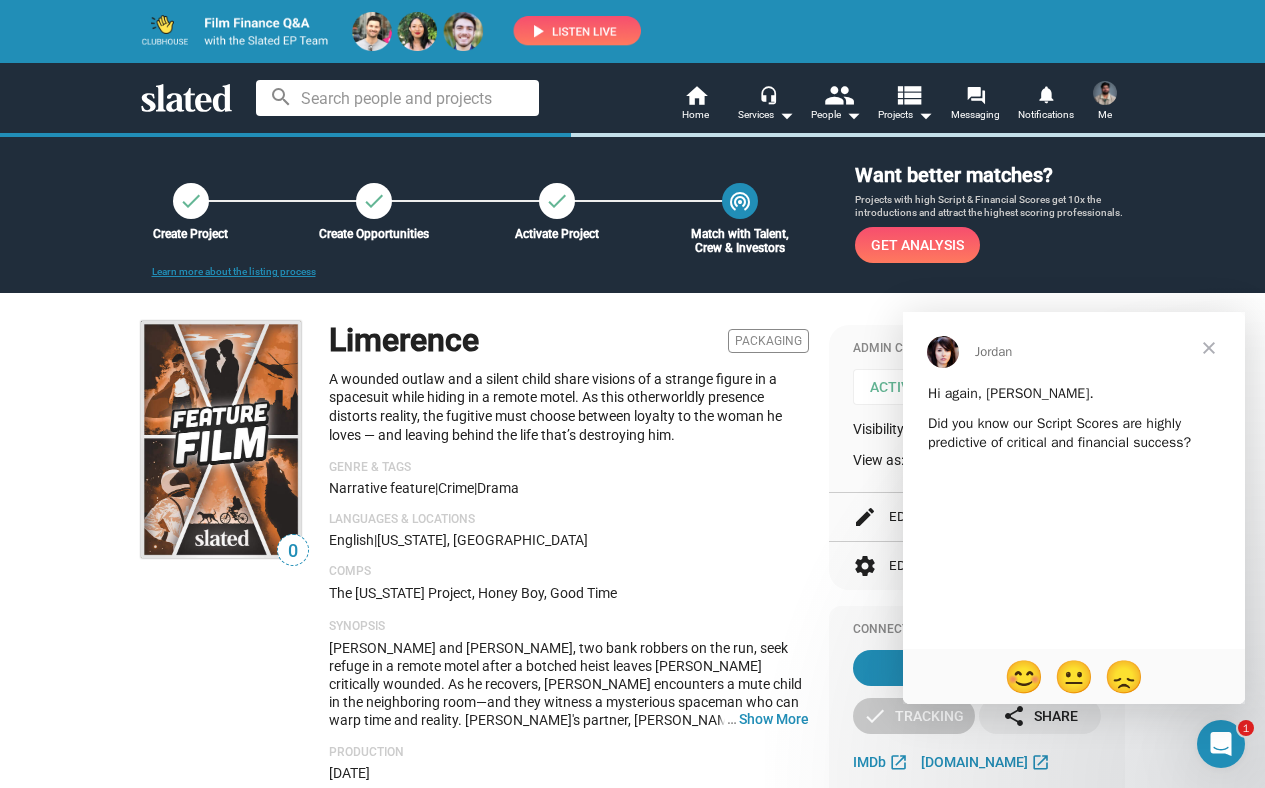 scroll, scrollTop: 0, scrollLeft: 0, axis: both 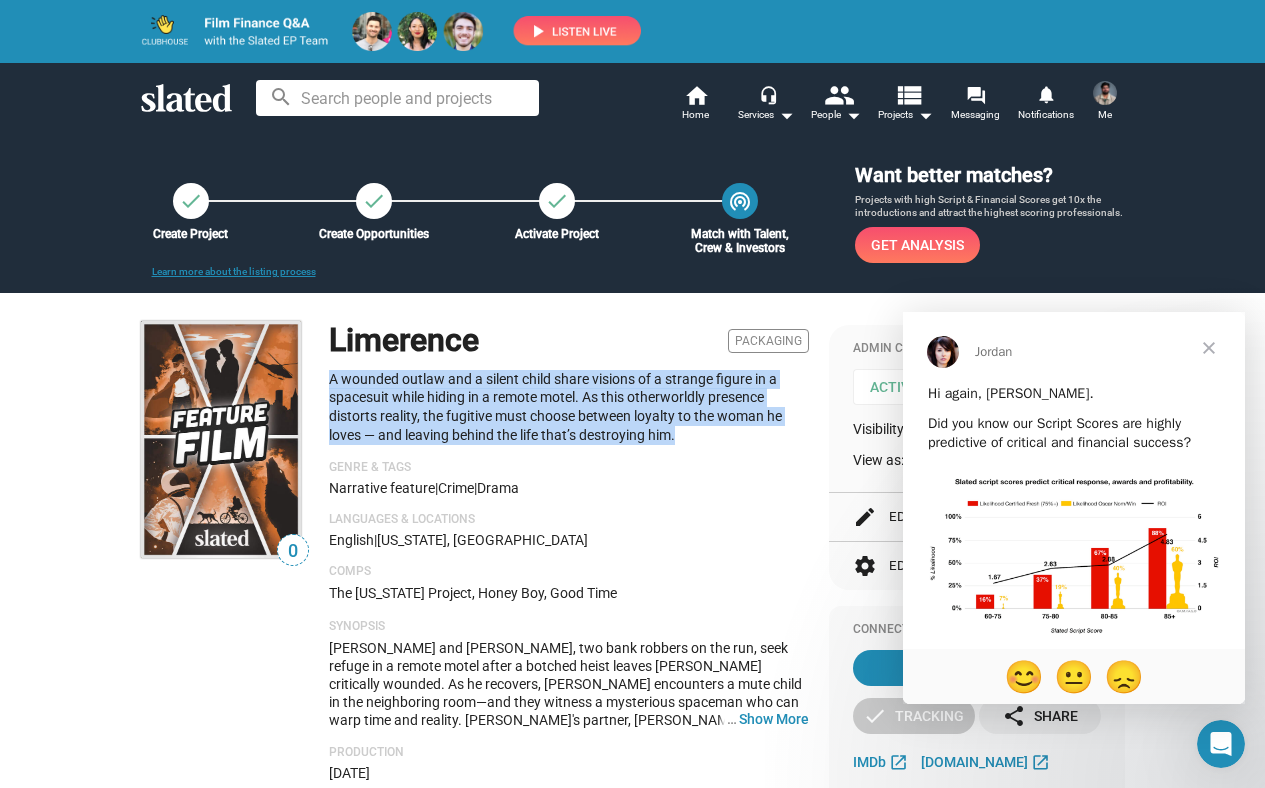 drag, startPoint x: 683, startPoint y: 434, endPoint x: 329, endPoint y: 379, distance: 358.24713 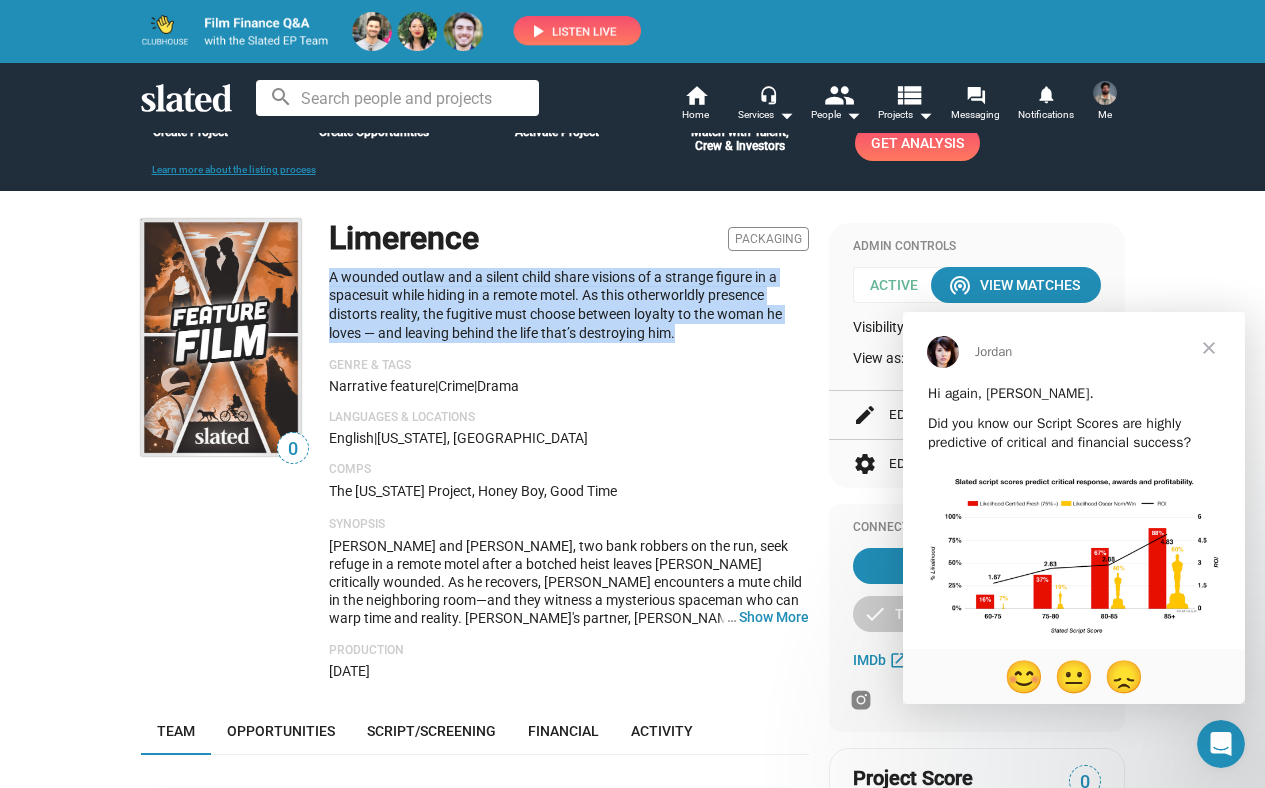 scroll, scrollTop: 169, scrollLeft: 0, axis: vertical 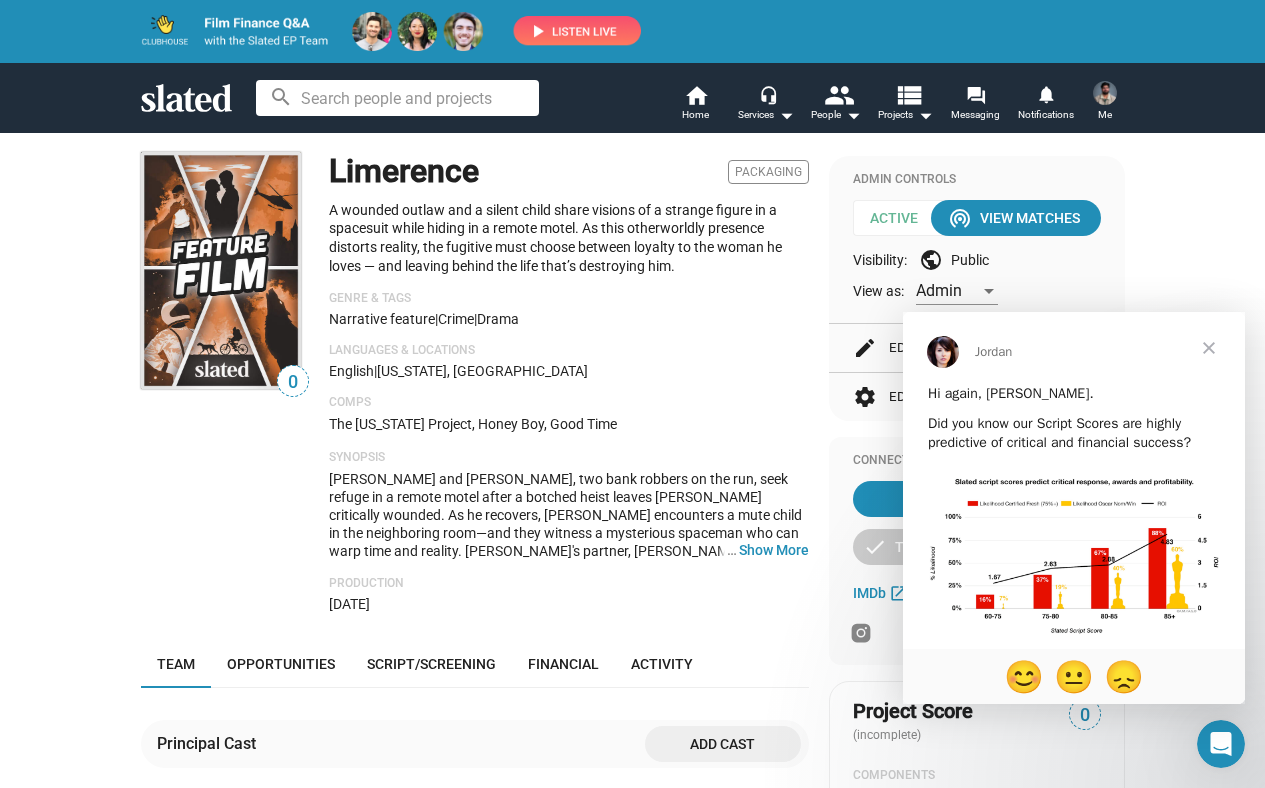 click on "Limerence  Packaging A wounded outlaw and a silent child share visions of a strange figure in a spacesuit while hiding in a remote motel. As this otherworldly presence distorts reality, the fugitive must choose between loyalty to the woman he loves — and leaving behind the life that’s destroying him. Genre & Tags  Narrative feature   |  Crime  |  Drama Languages & Locations English  |  [US_STATE], [GEOGRAPHIC_DATA] Comps The [US_STATE] Project, Honey Boy, Good Time Synopsis … Show More Production [DATE]" 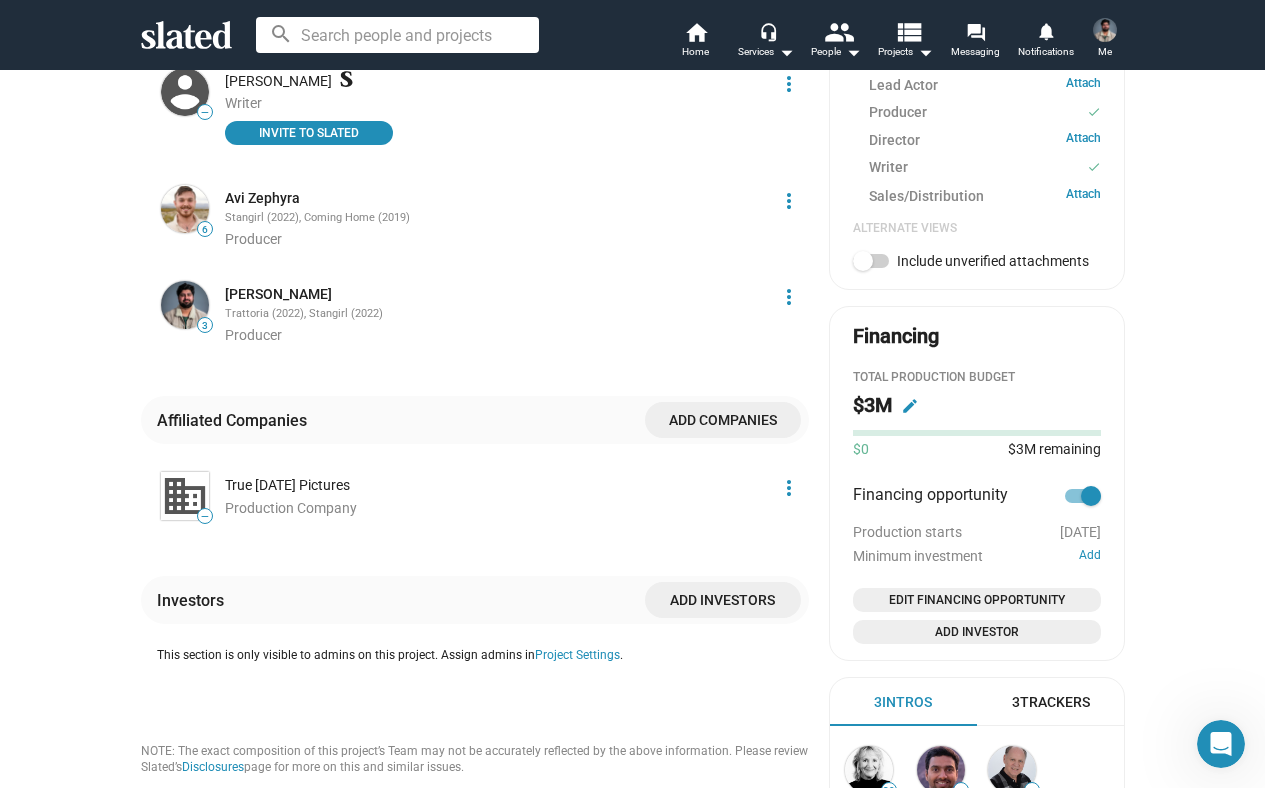 scroll, scrollTop: 956, scrollLeft: 0, axis: vertical 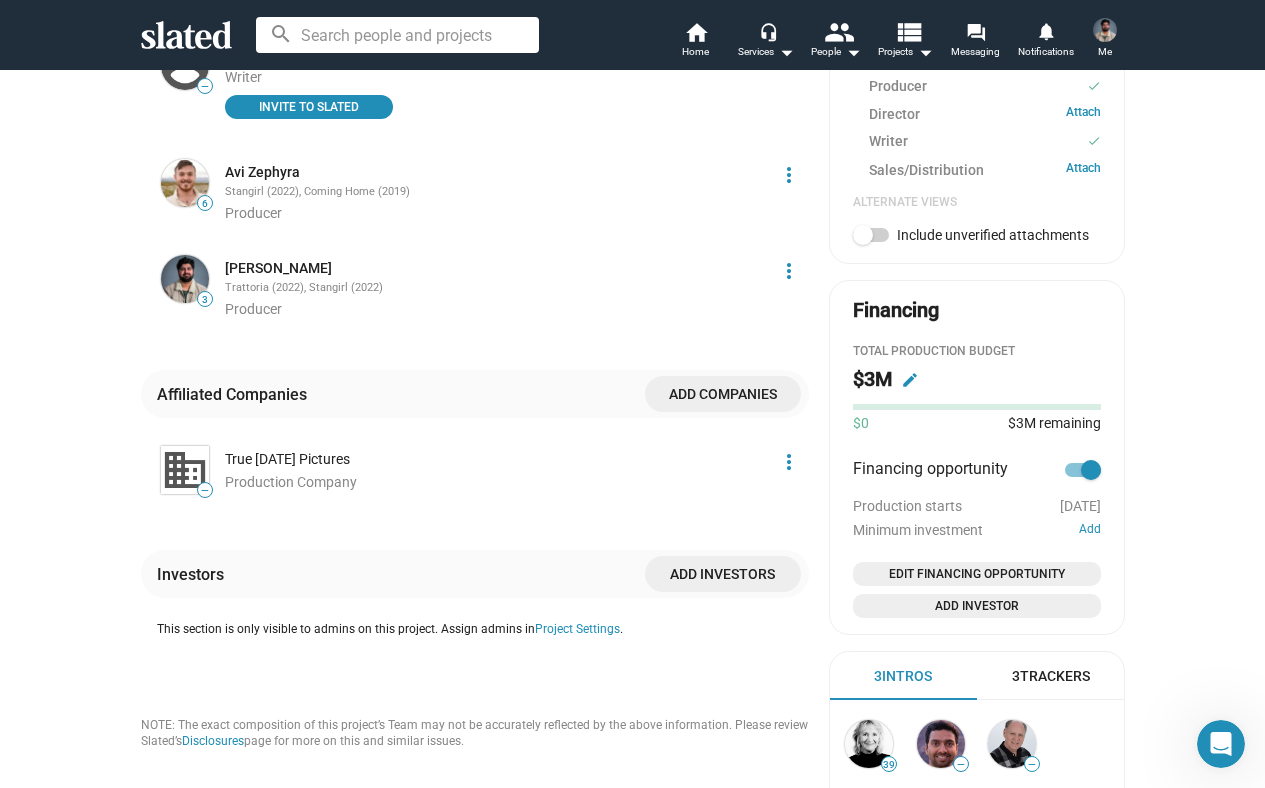 click on "True [DATE] Pictures" 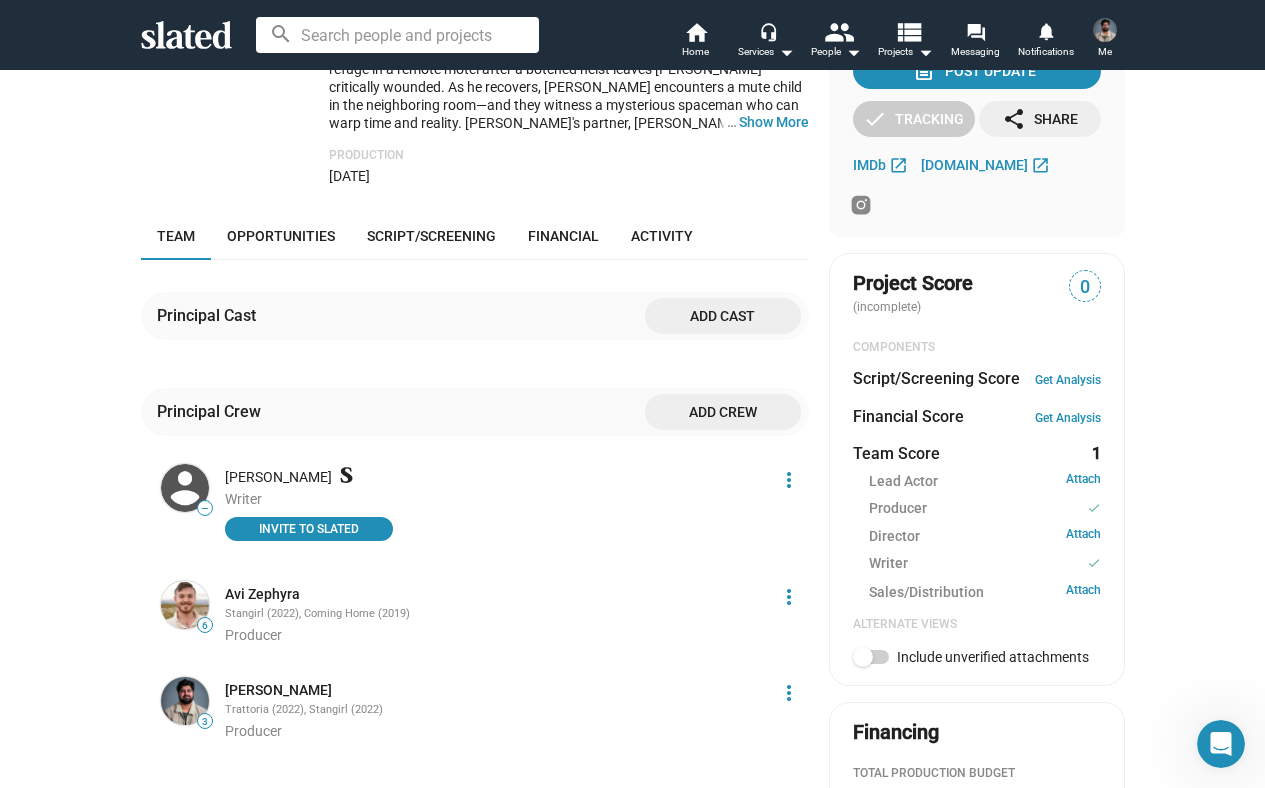 scroll, scrollTop: 0, scrollLeft: 0, axis: both 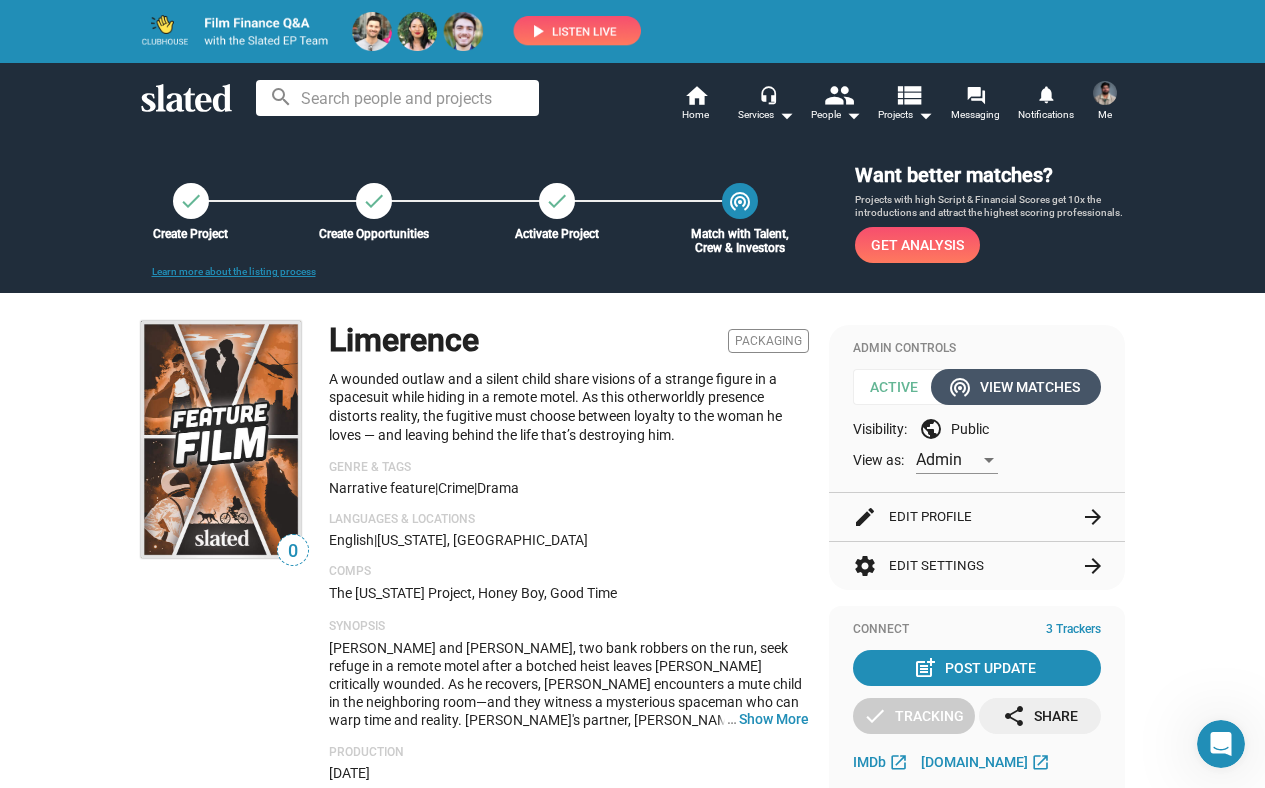 click on "wifi_tethering  View Matches" 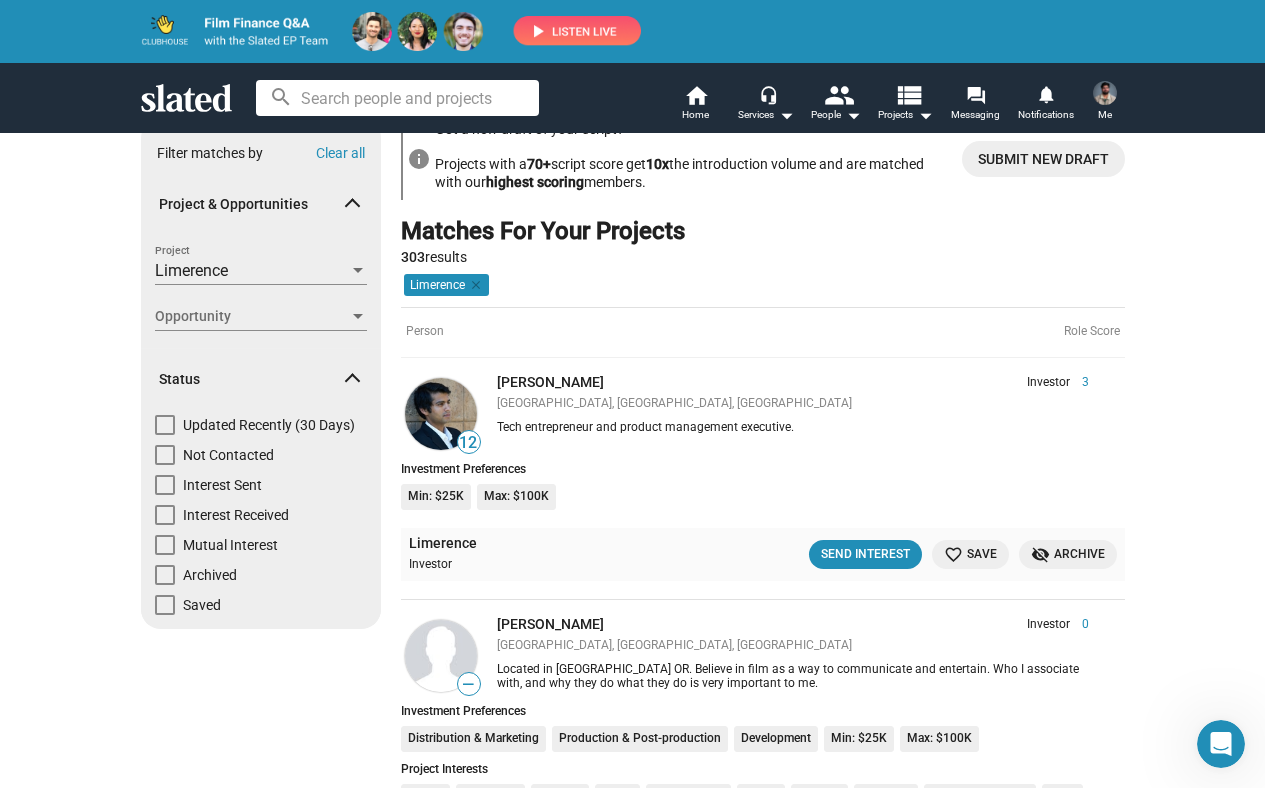 scroll, scrollTop: 47, scrollLeft: 0, axis: vertical 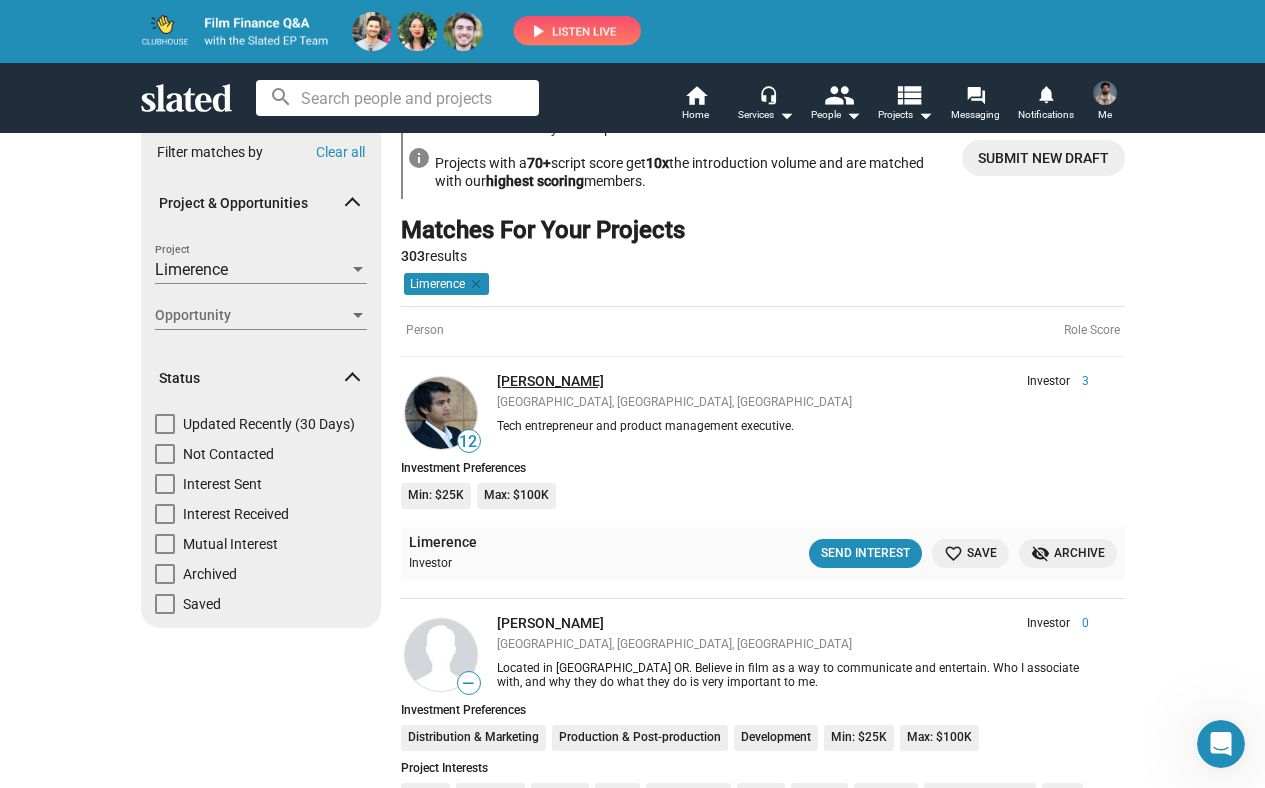 click on "[PERSON_NAME]" 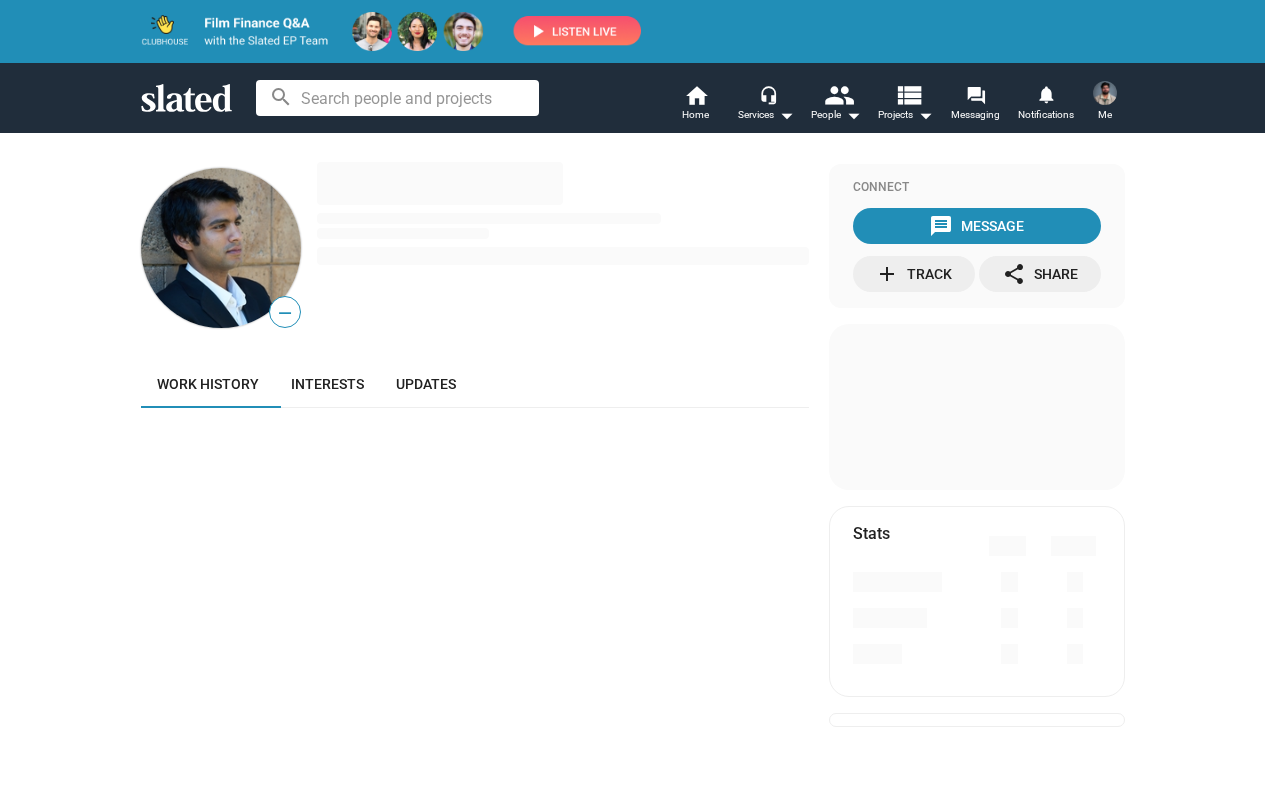 scroll, scrollTop: 0, scrollLeft: 0, axis: both 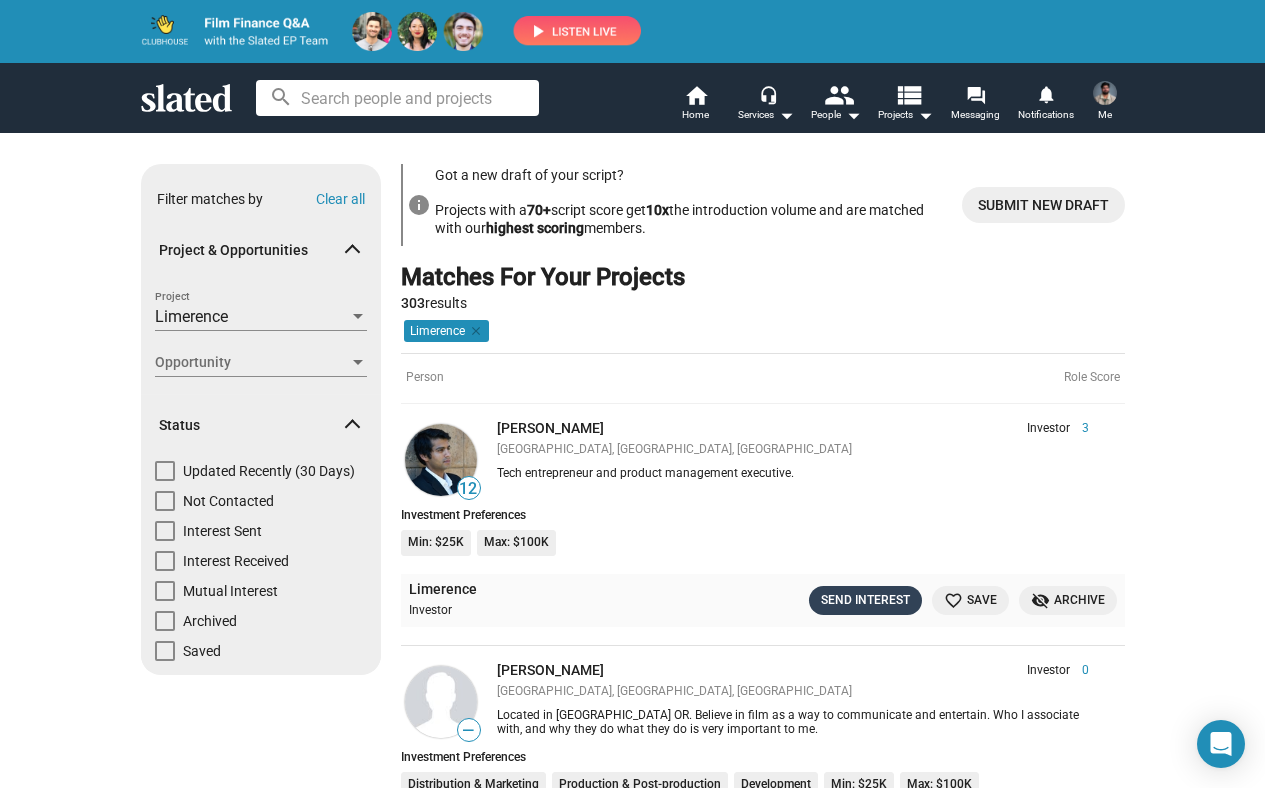 click on "Send Interest" 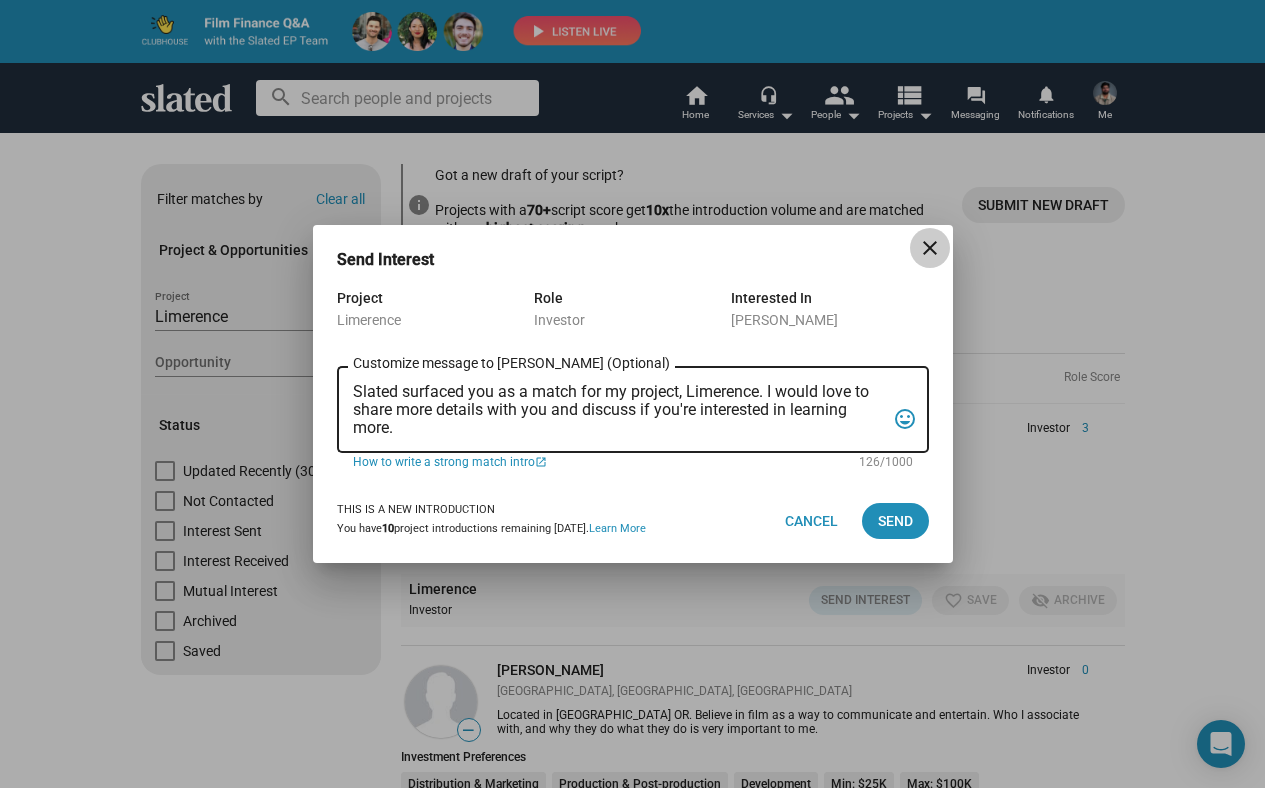 click on "close" at bounding box center [930, 248] 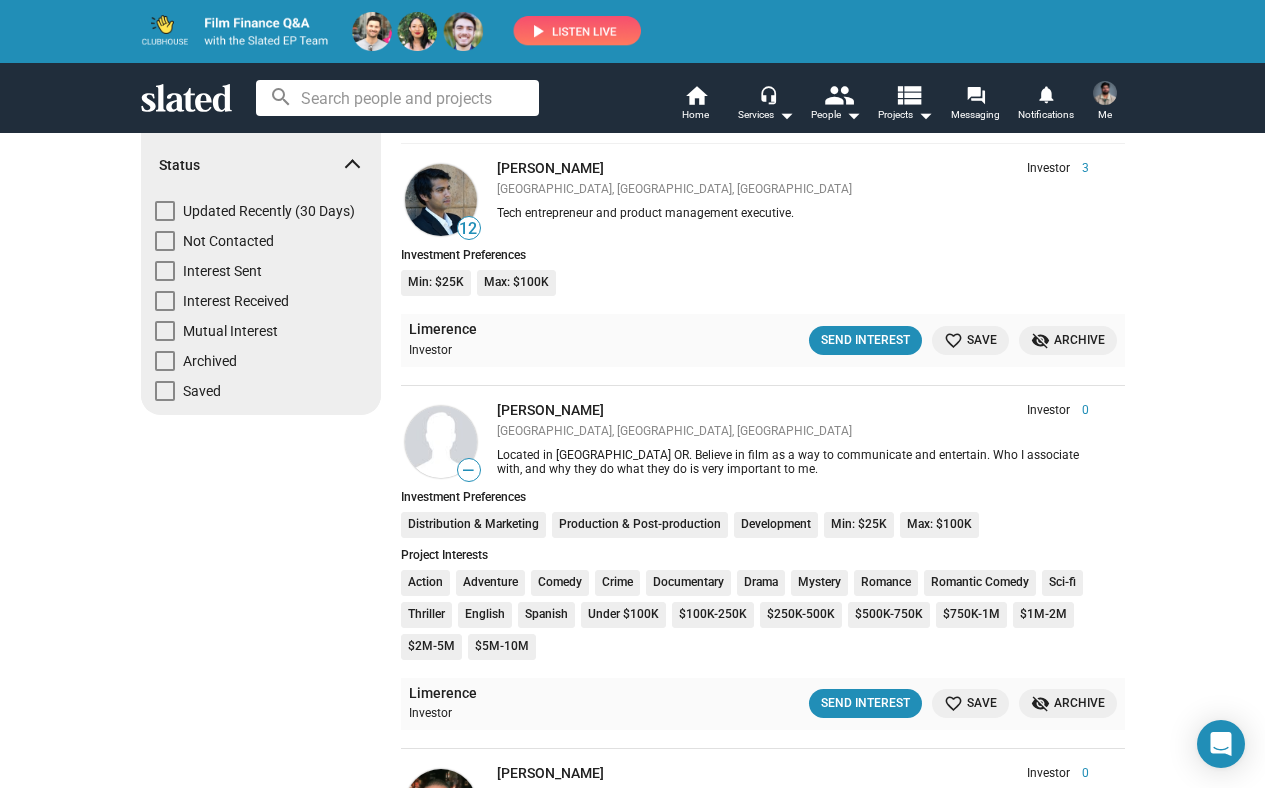 scroll, scrollTop: 0, scrollLeft: 0, axis: both 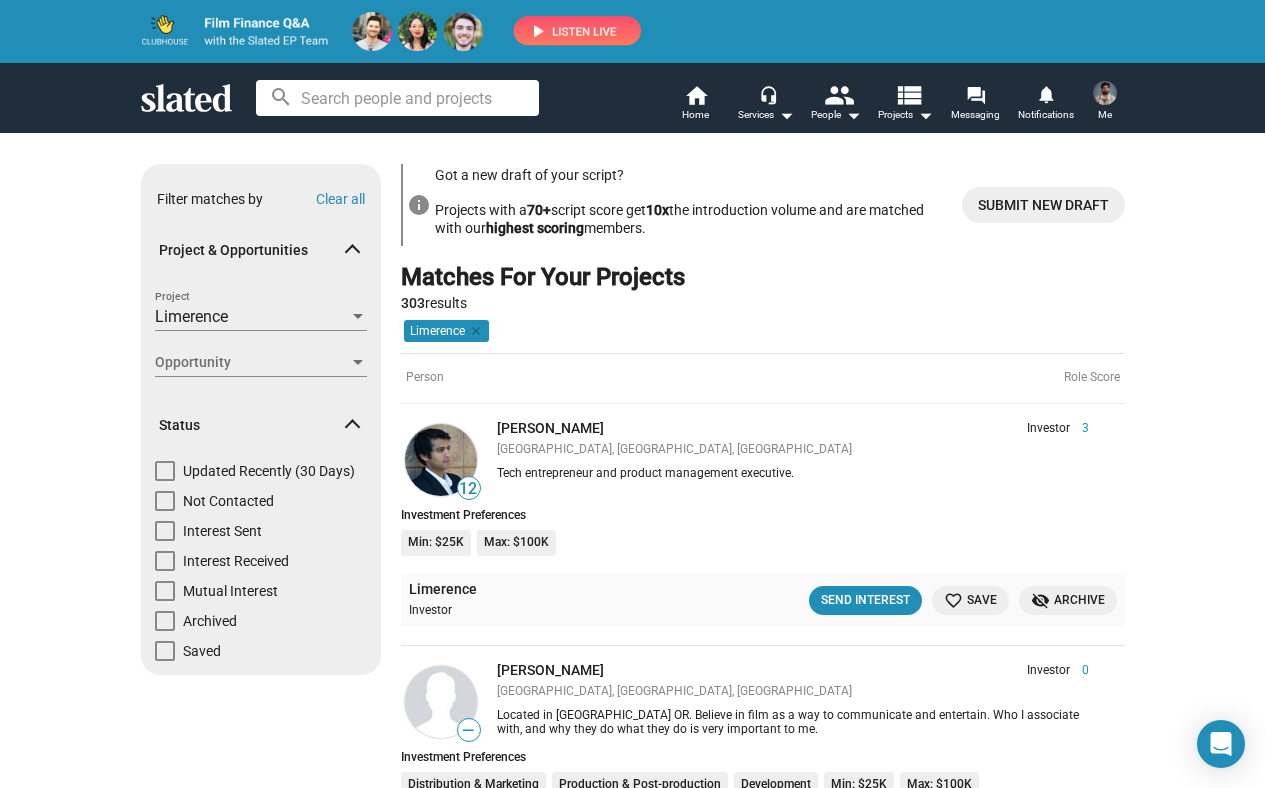 click on "Submit new draft" 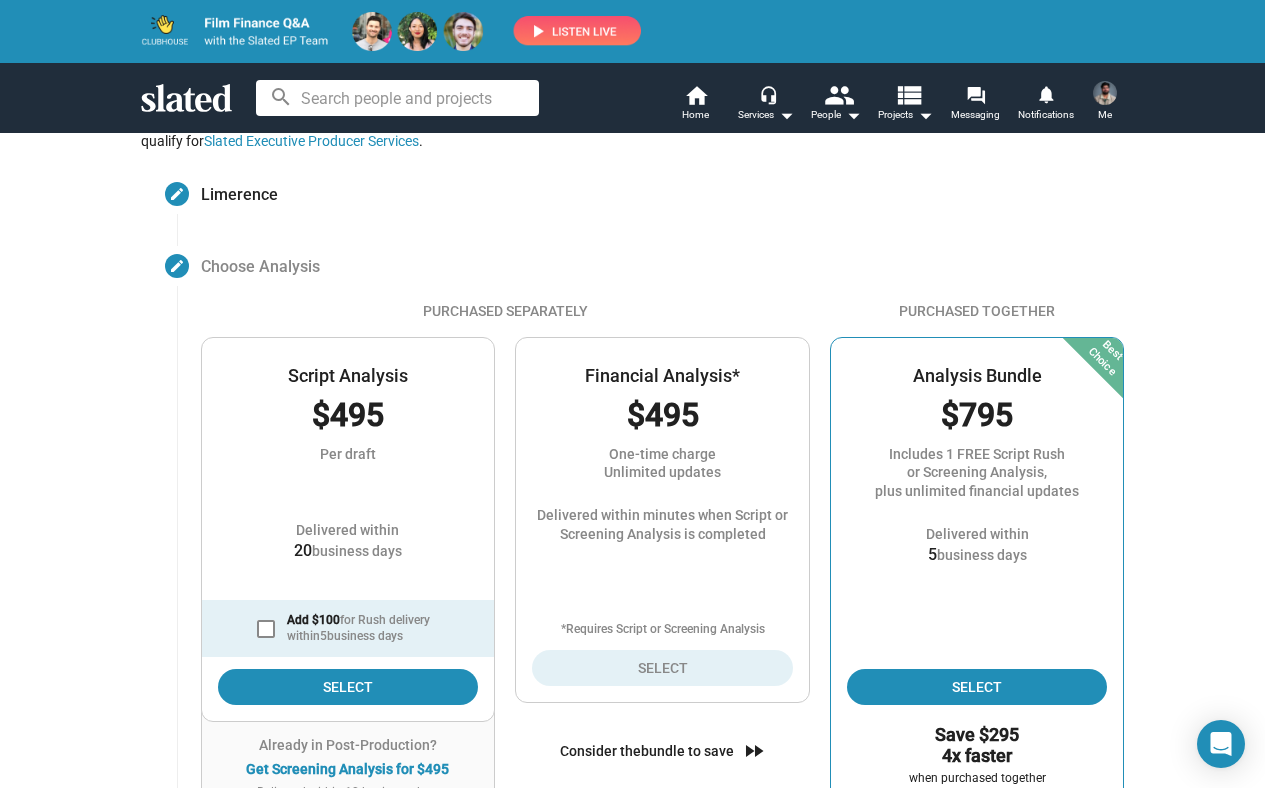 scroll, scrollTop: 0, scrollLeft: 0, axis: both 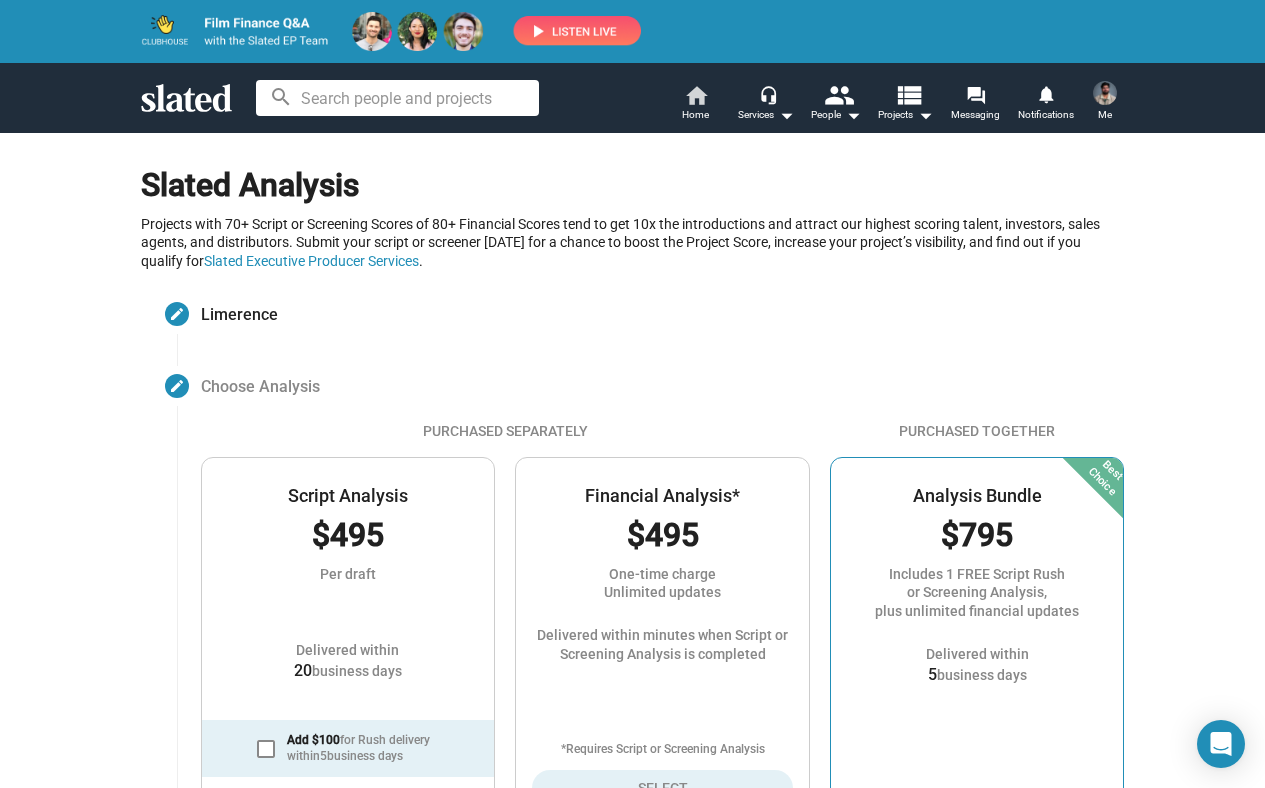 click on "home" at bounding box center [696, 95] 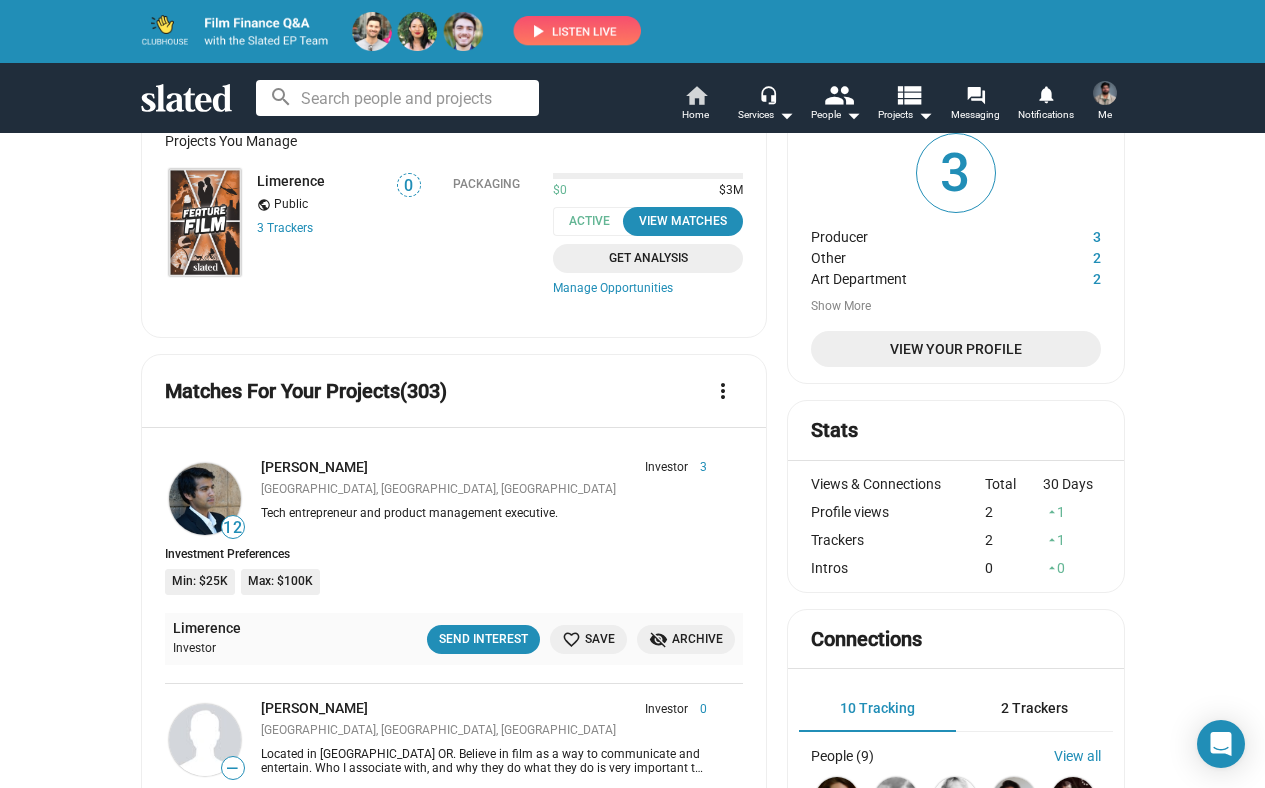 scroll, scrollTop: 0, scrollLeft: 0, axis: both 